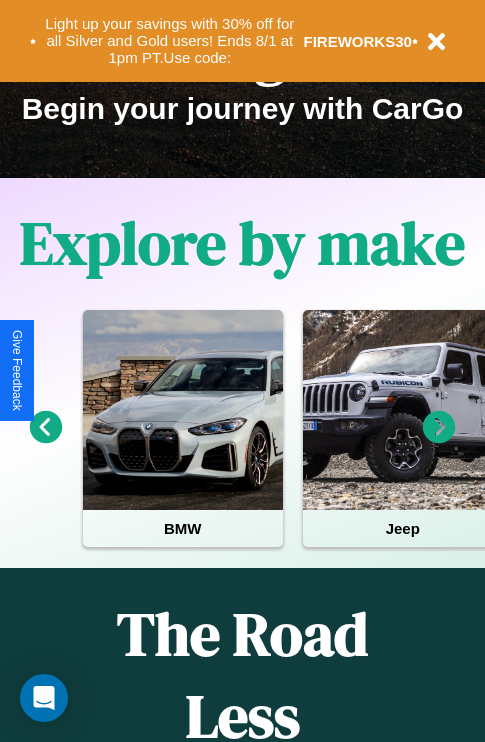 scroll, scrollTop: 308, scrollLeft: 0, axis: vertical 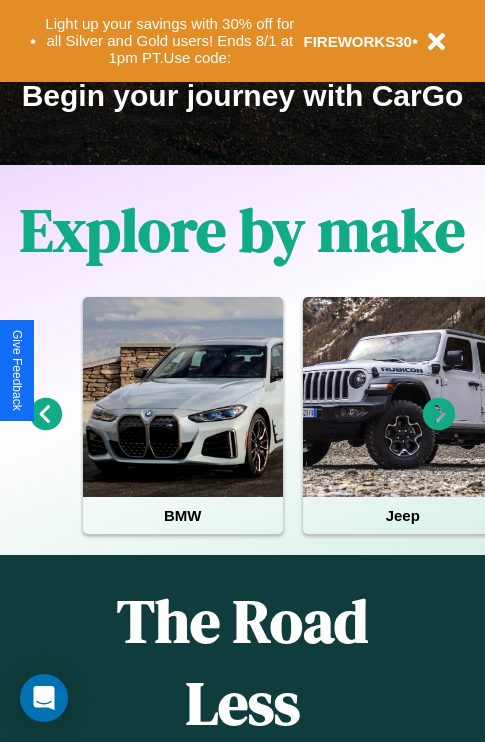 click 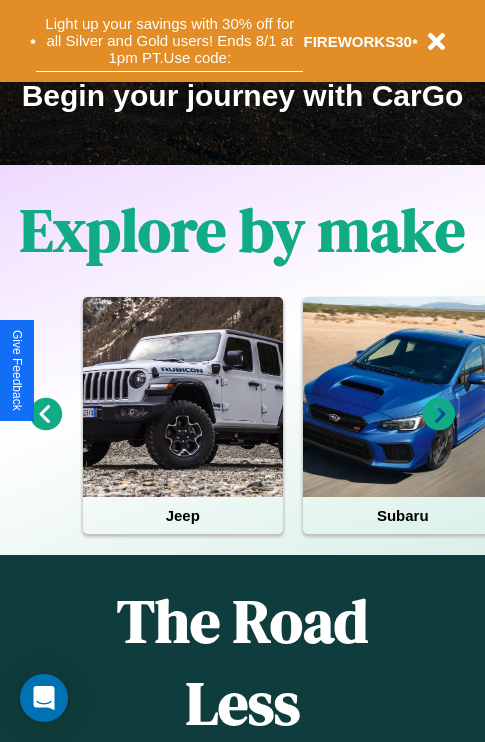 click on "Light up your savings with 30% off for all Silver and Gold users! Ends 8/1 at 1pm PT.  Use code:" at bounding box center (169, 41) 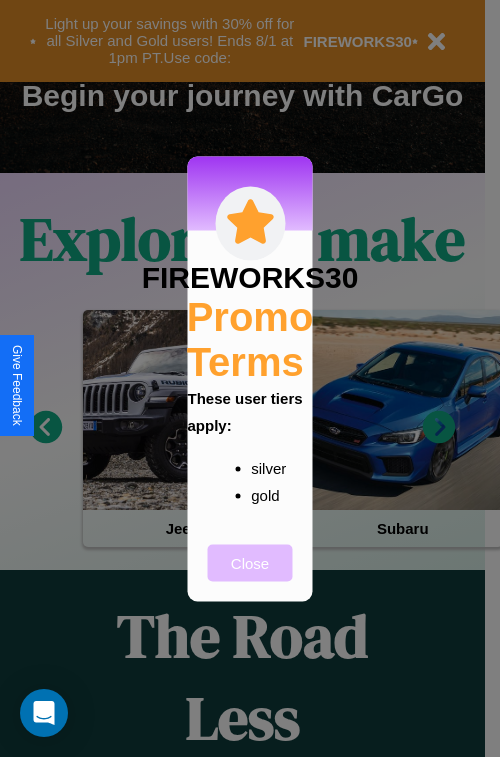 click on "Close" at bounding box center [250, 562] 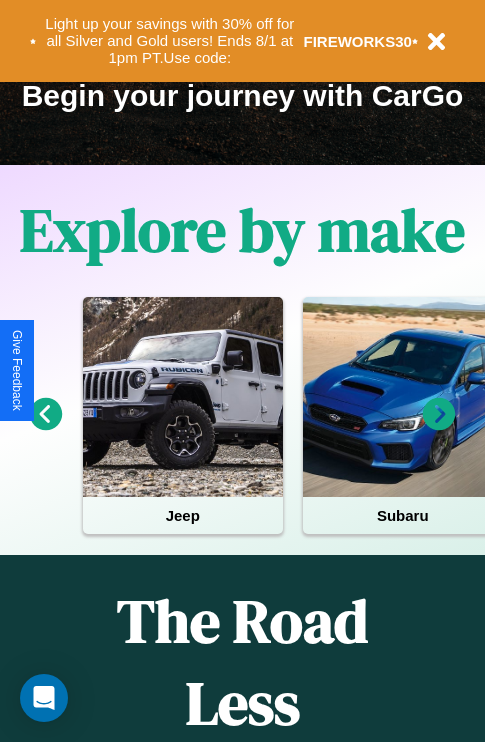 click 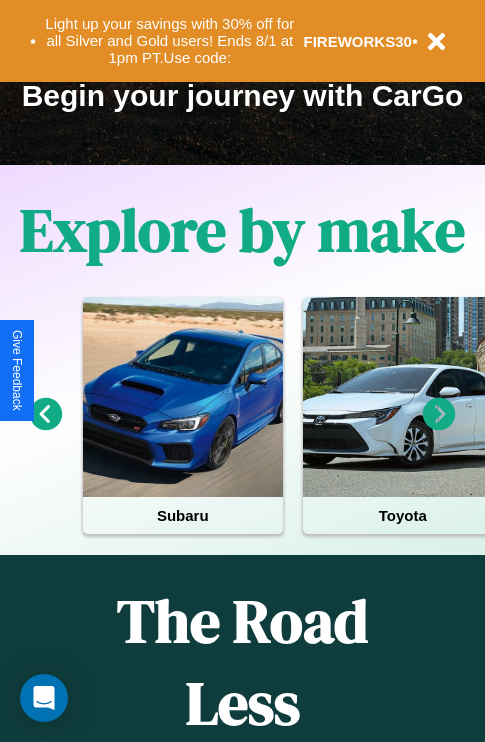 click 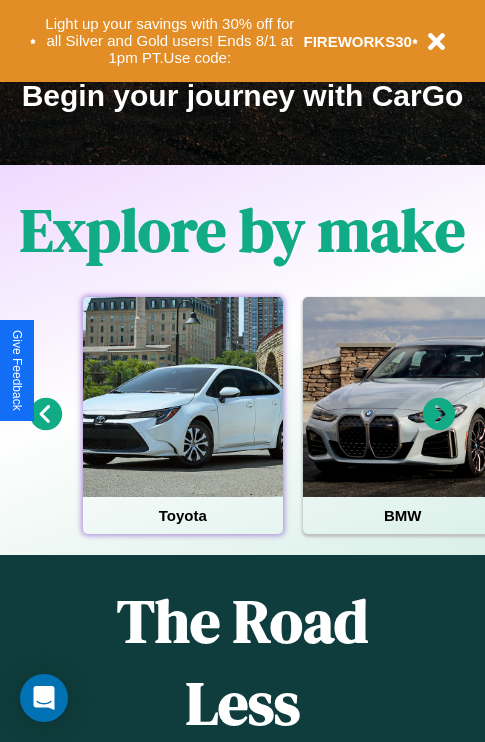 click at bounding box center [183, 397] 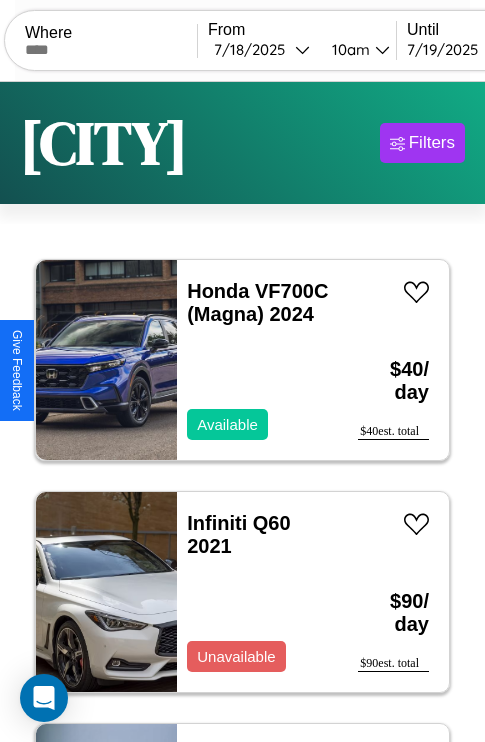 scroll, scrollTop: 50, scrollLeft: 0, axis: vertical 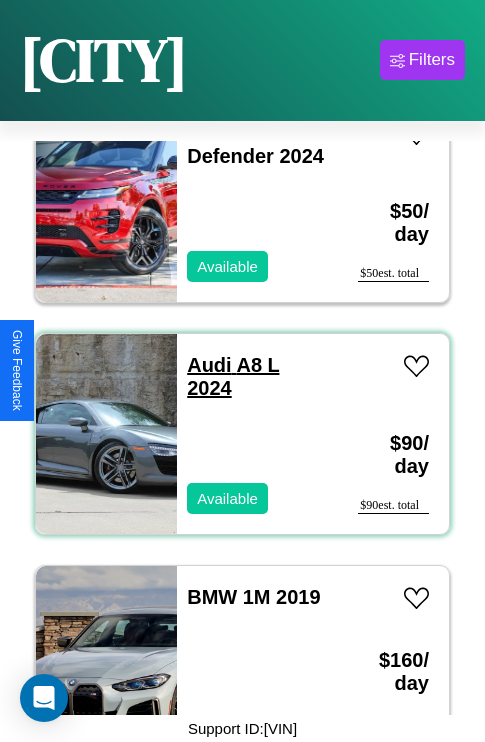 click on "Audi   A8 L   2024" at bounding box center (233, 376) 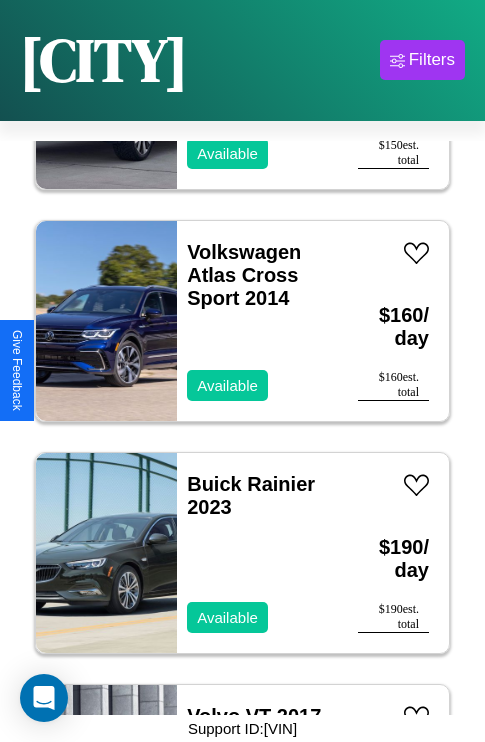 scroll, scrollTop: 2395, scrollLeft: 0, axis: vertical 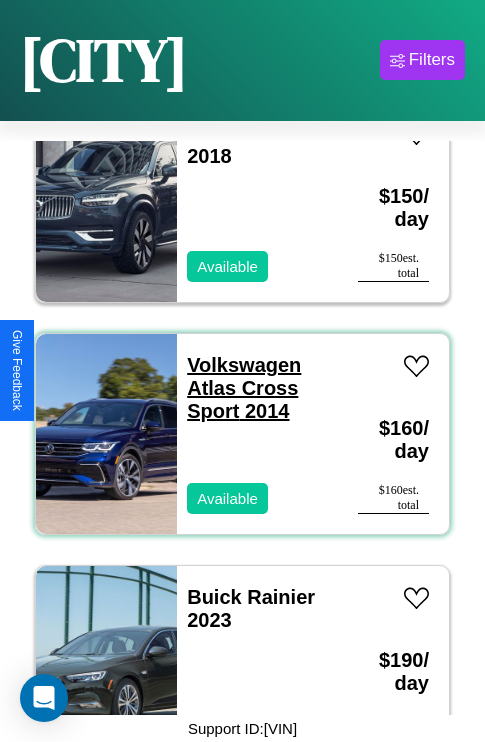 click on "Volkswagen   Atlas Cross Sport   2014" at bounding box center [244, 388] 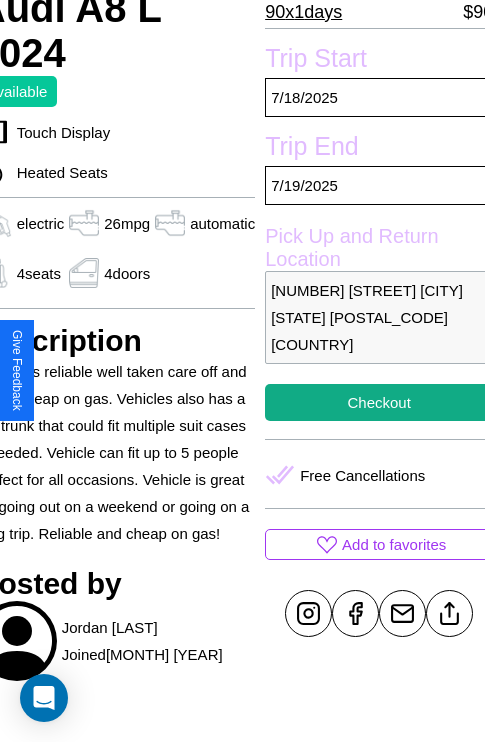 scroll, scrollTop: 458, scrollLeft: 96, axis: both 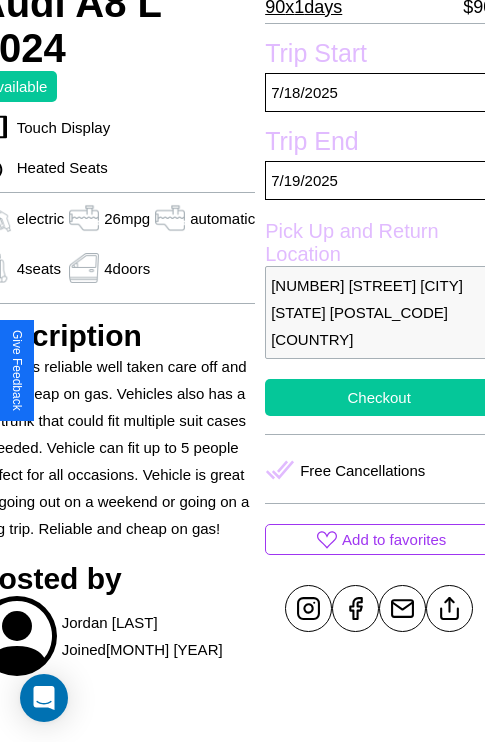 click on "Checkout" at bounding box center [379, 397] 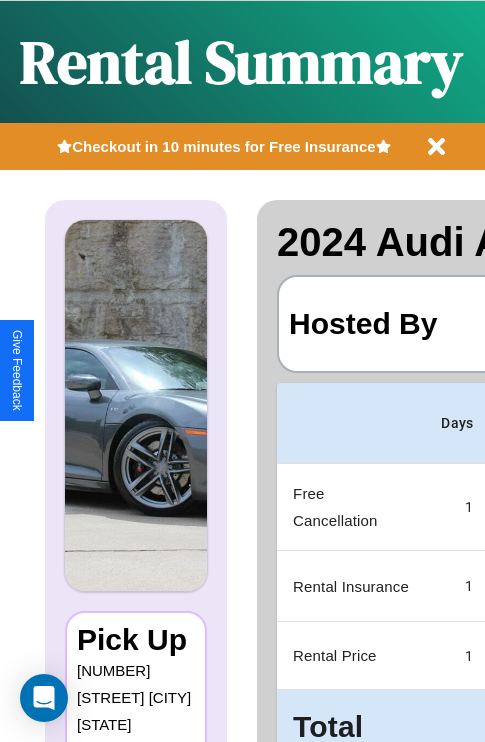 scroll, scrollTop: 0, scrollLeft: 378, axis: horizontal 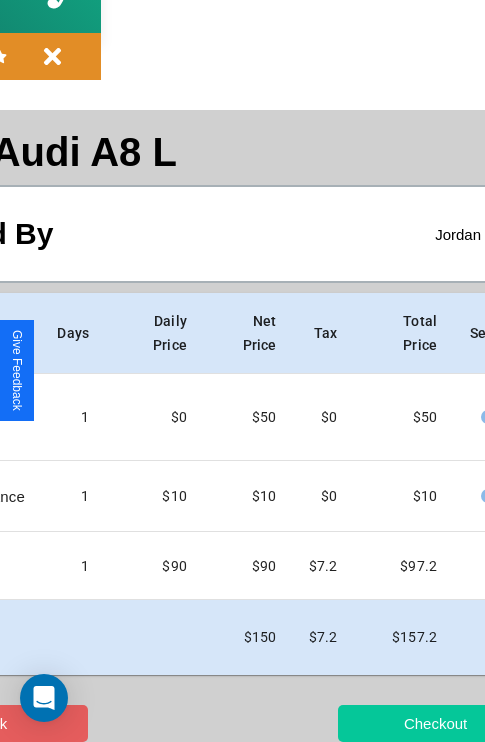 click on "Checkout" at bounding box center [435, 723] 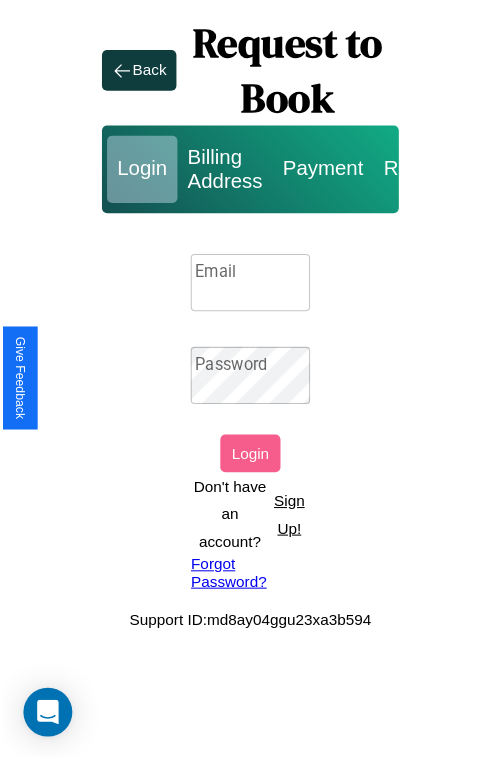 scroll, scrollTop: 0, scrollLeft: 0, axis: both 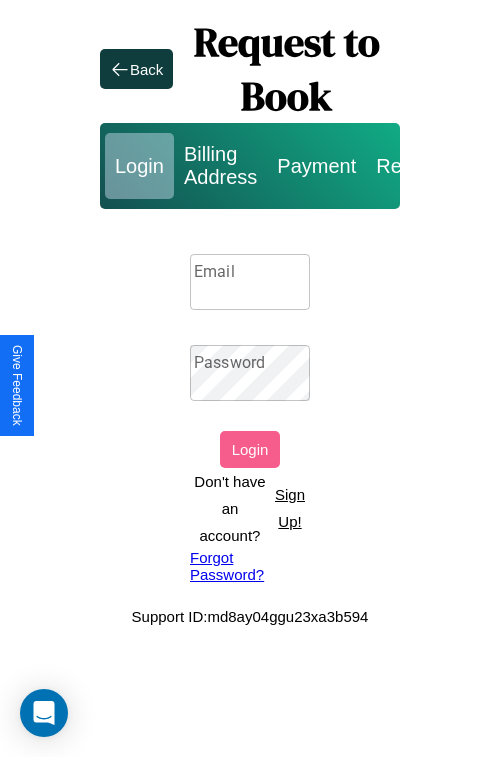 click on "Sign Up!" at bounding box center (290, 508) 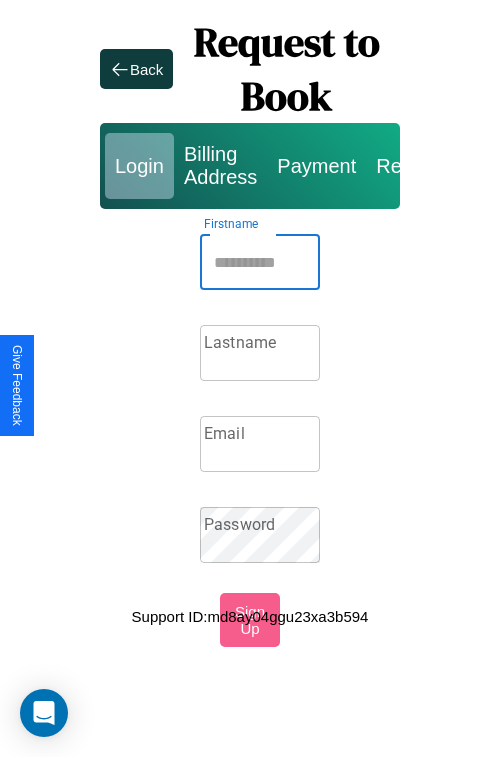 click on "Firstname" at bounding box center (260, 262) 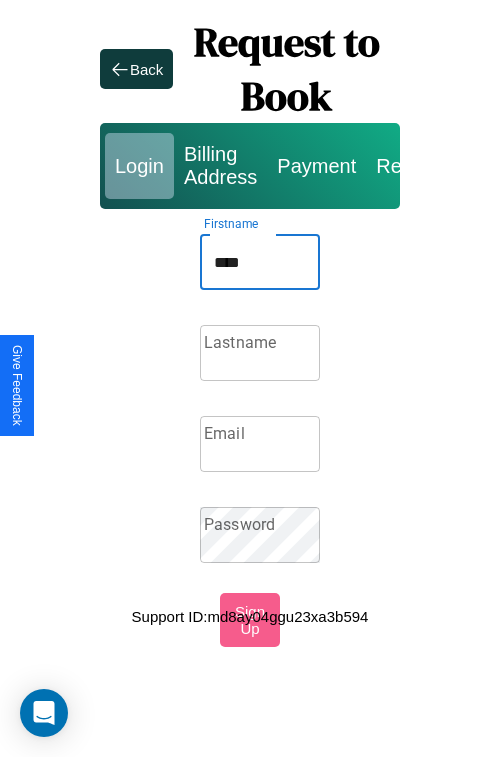 type on "****" 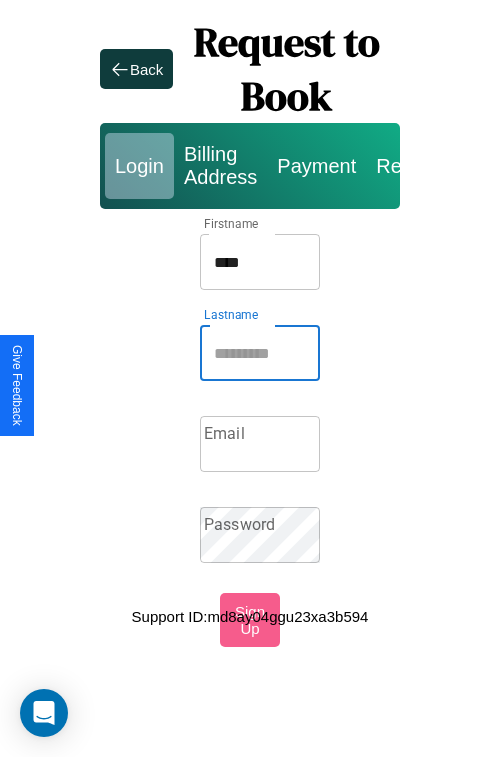 click on "Lastname" at bounding box center (260, 353) 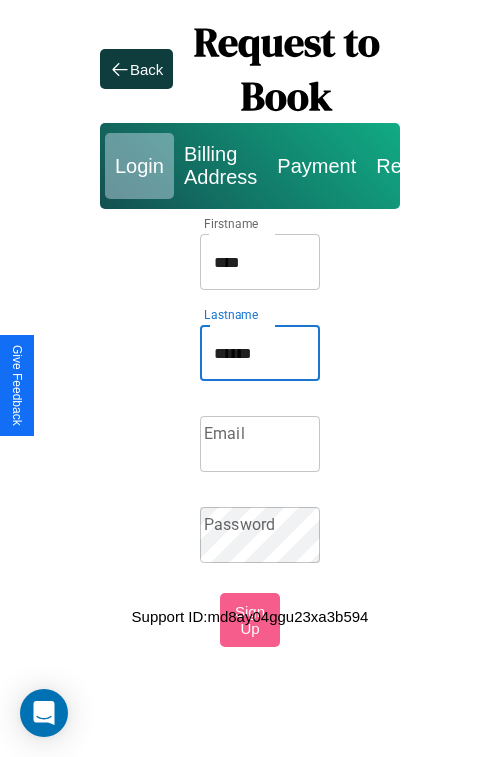 type on "******" 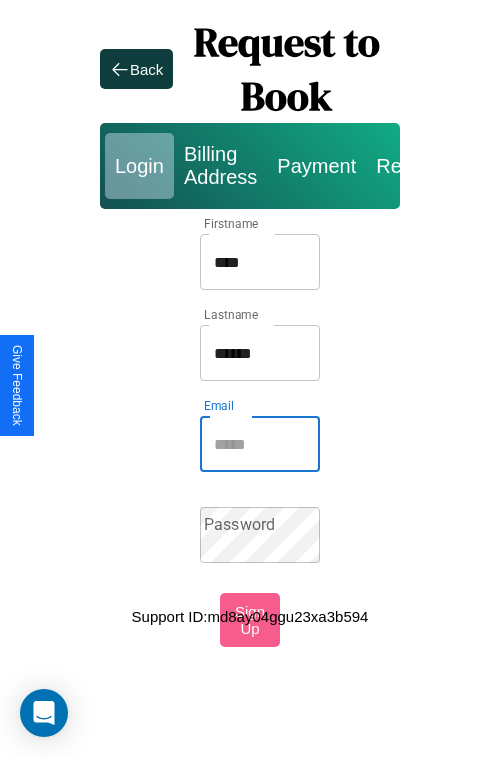 click on "Email" at bounding box center (260, 444) 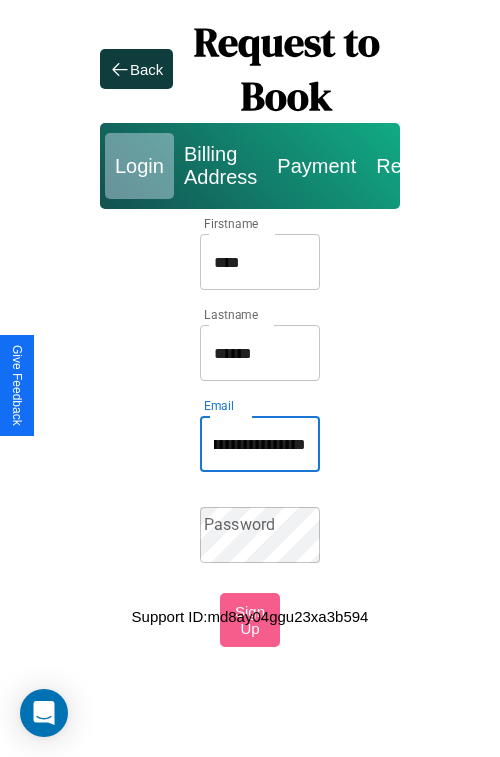 scroll, scrollTop: 0, scrollLeft: 97, axis: horizontal 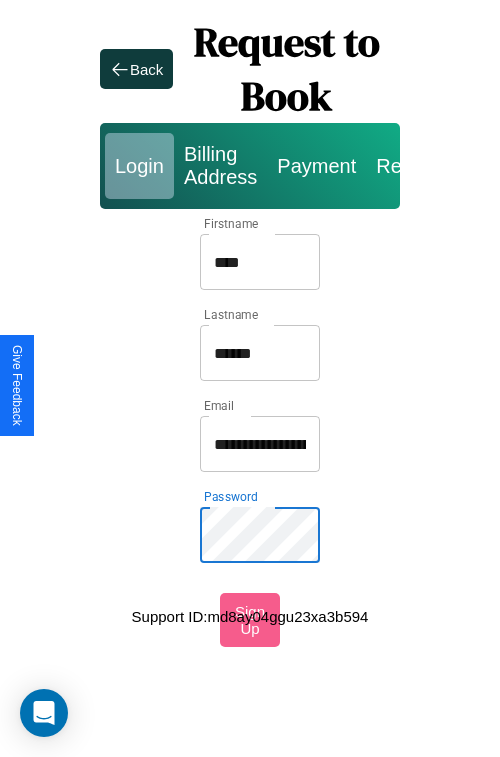 click on "****" at bounding box center [260, 262] 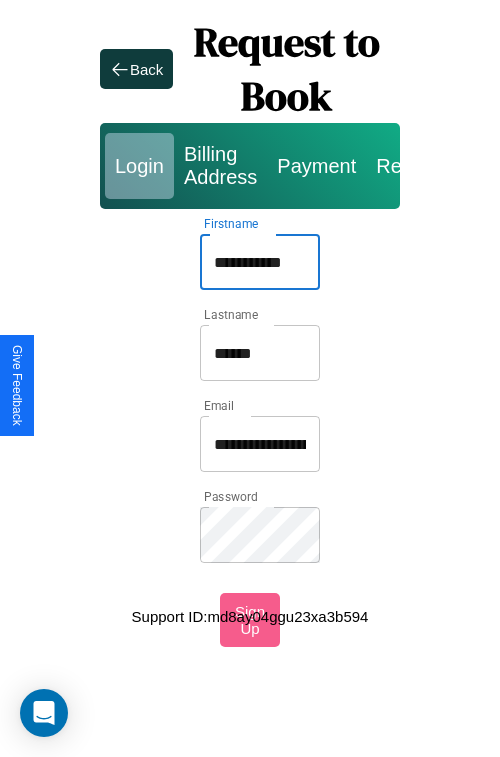type on "**********" 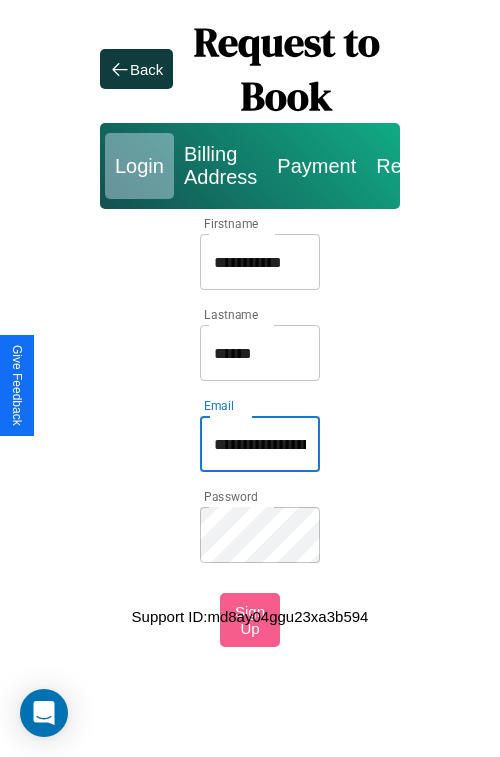 type on "**********" 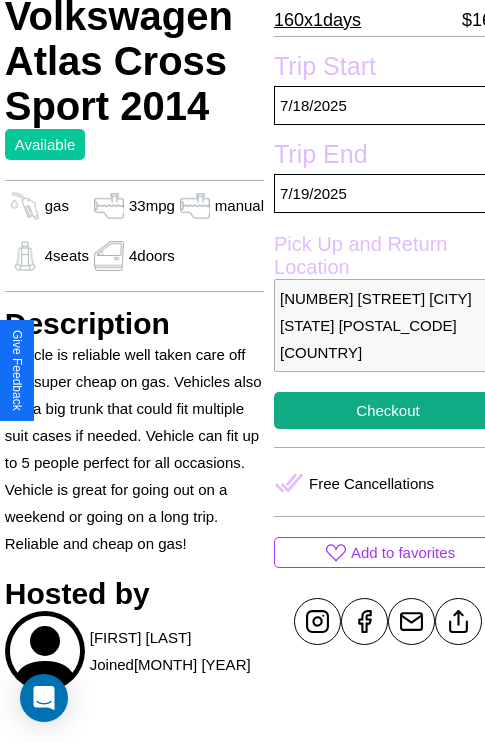 scroll, scrollTop: 498, scrollLeft: 68, axis: both 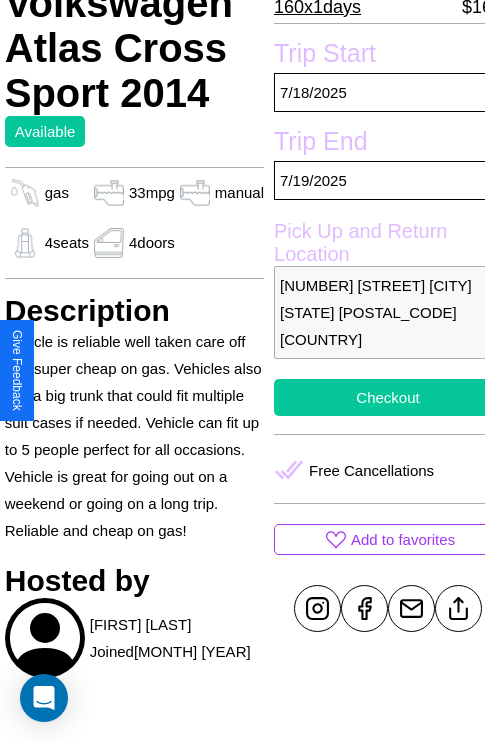 click on "Checkout" at bounding box center (388, 397) 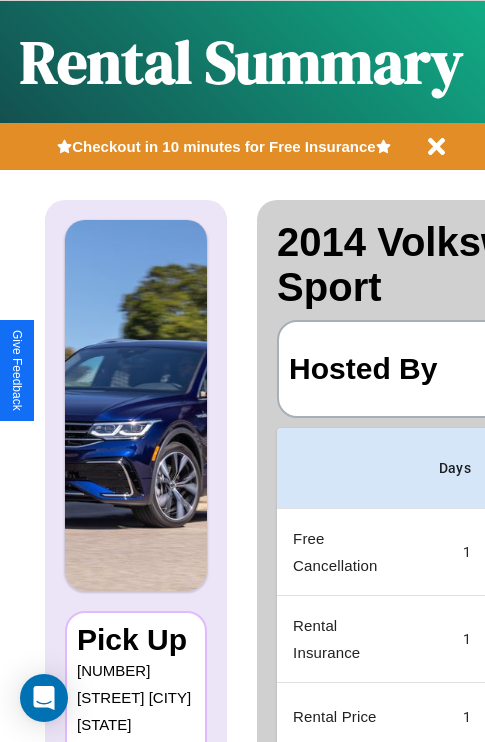 scroll, scrollTop: 0, scrollLeft: 378, axis: horizontal 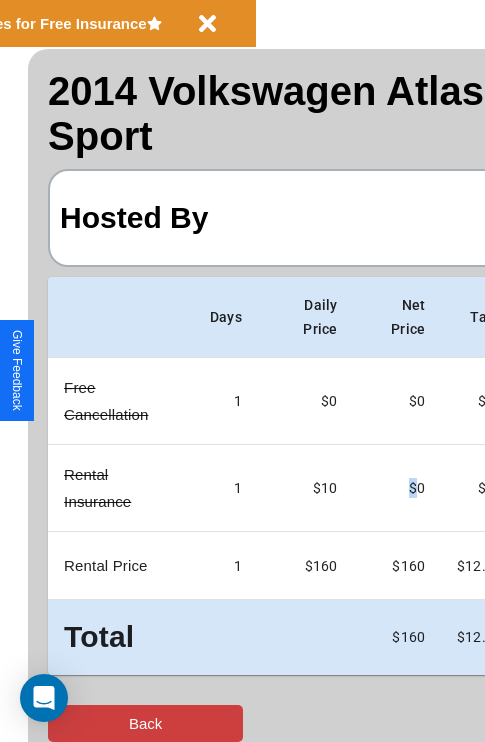 click on "Back" at bounding box center [145, 723] 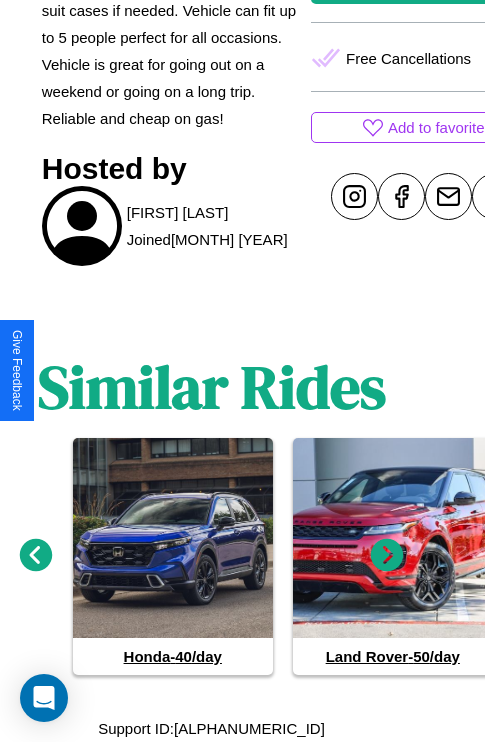 scroll, scrollTop: 937, scrollLeft: 30, axis: both 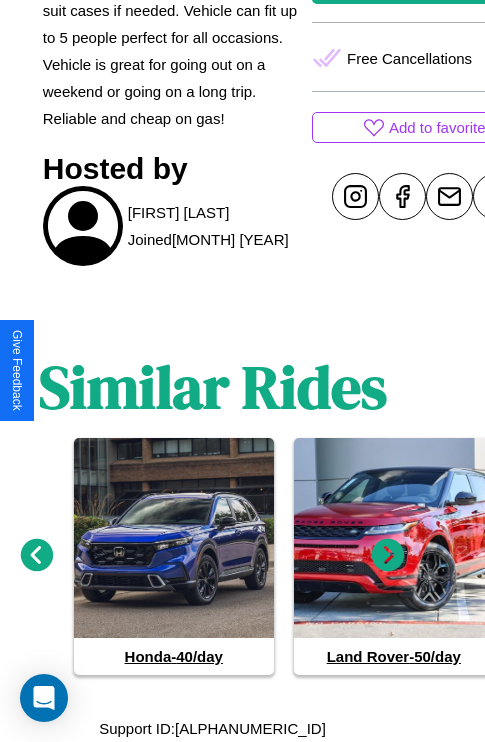 click 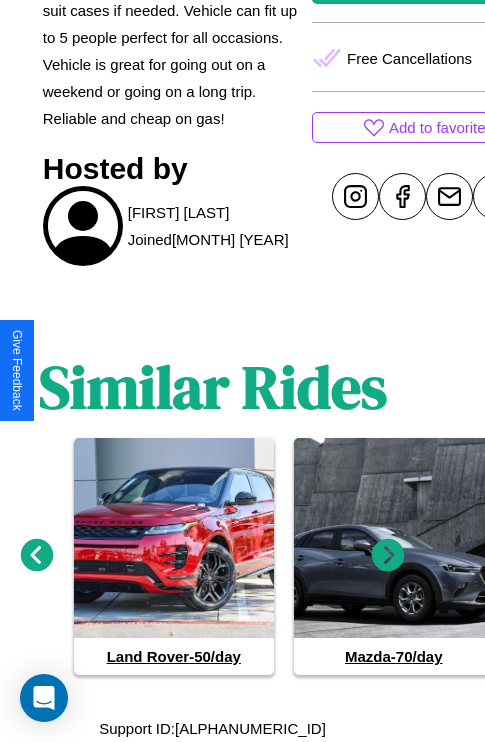 click 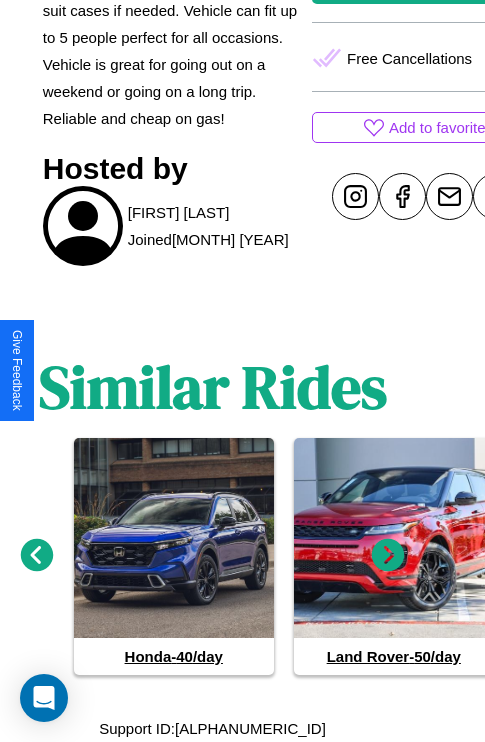 click 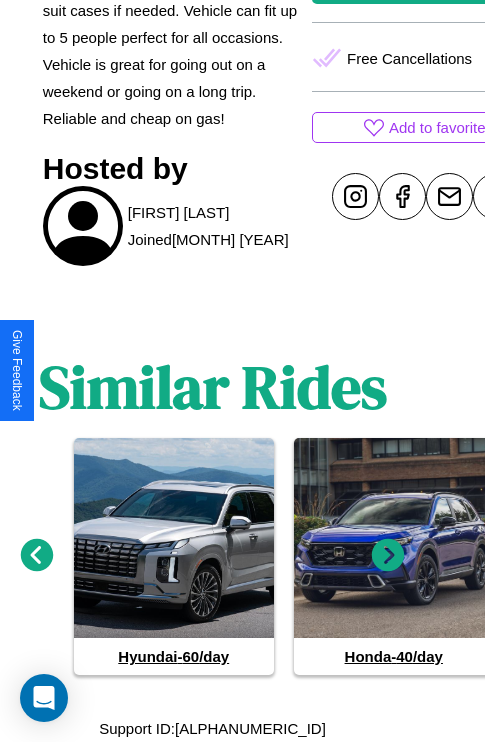 click 